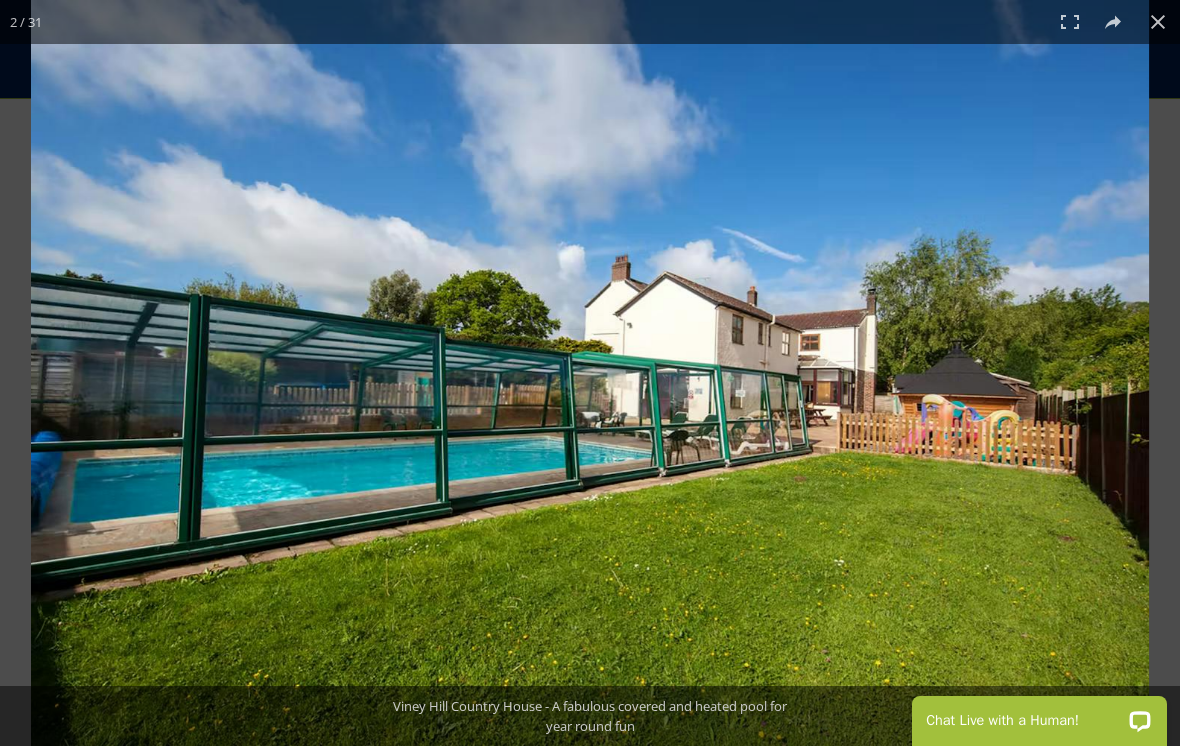 scroll, scrollTop: 0, scrollLeft: 0, axis: both 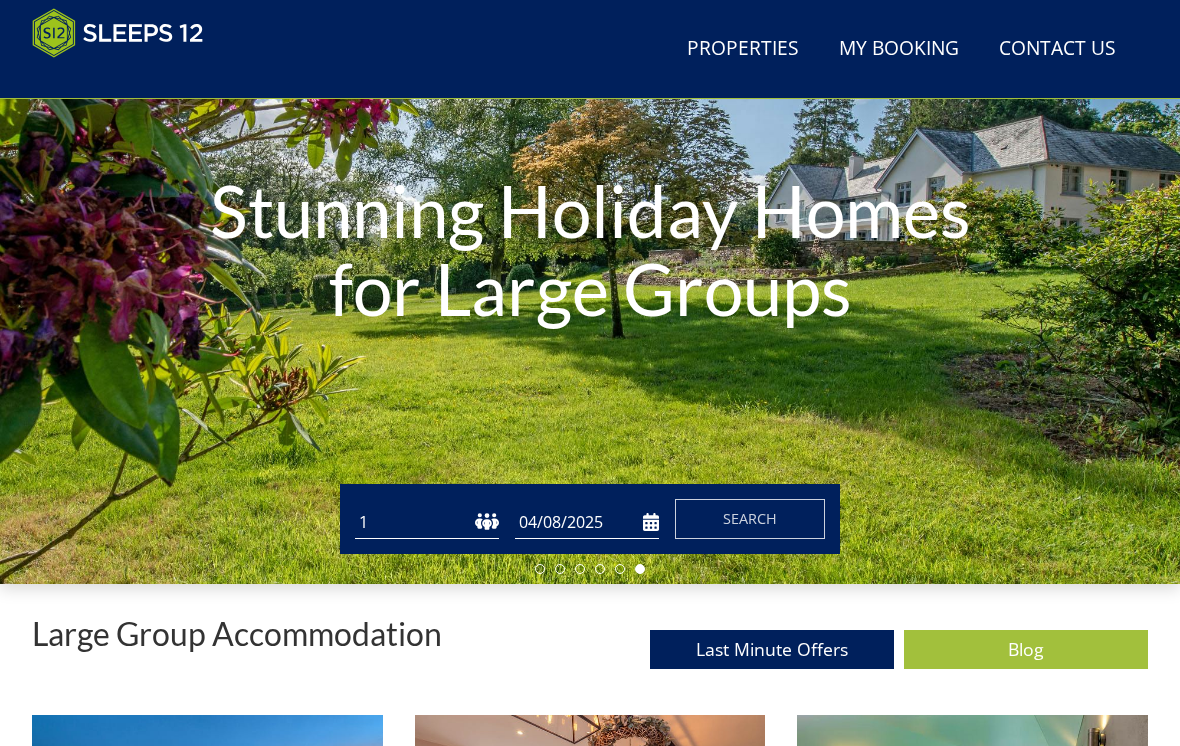 click on "Search" at bounding box center [750, 519] 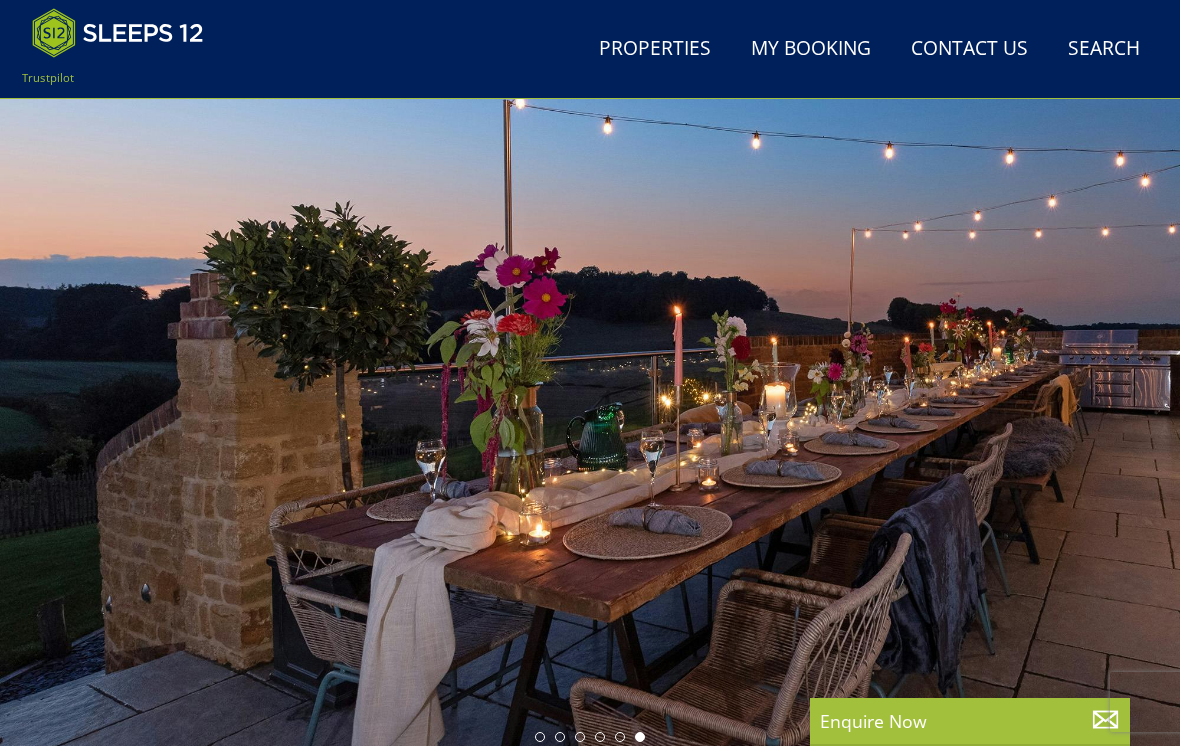 scroll, scrollTop: 51, scrollLeft: 0, axis: vertical 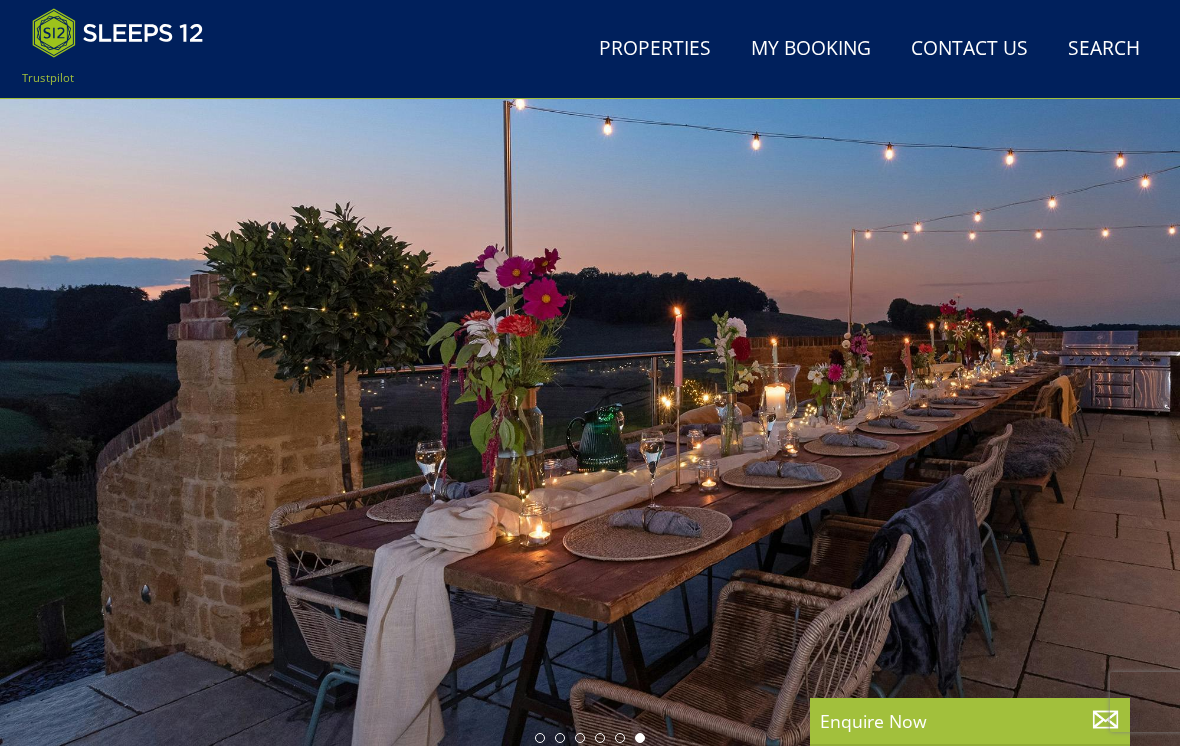 click on "Properties" at bounding box center [655, 49] 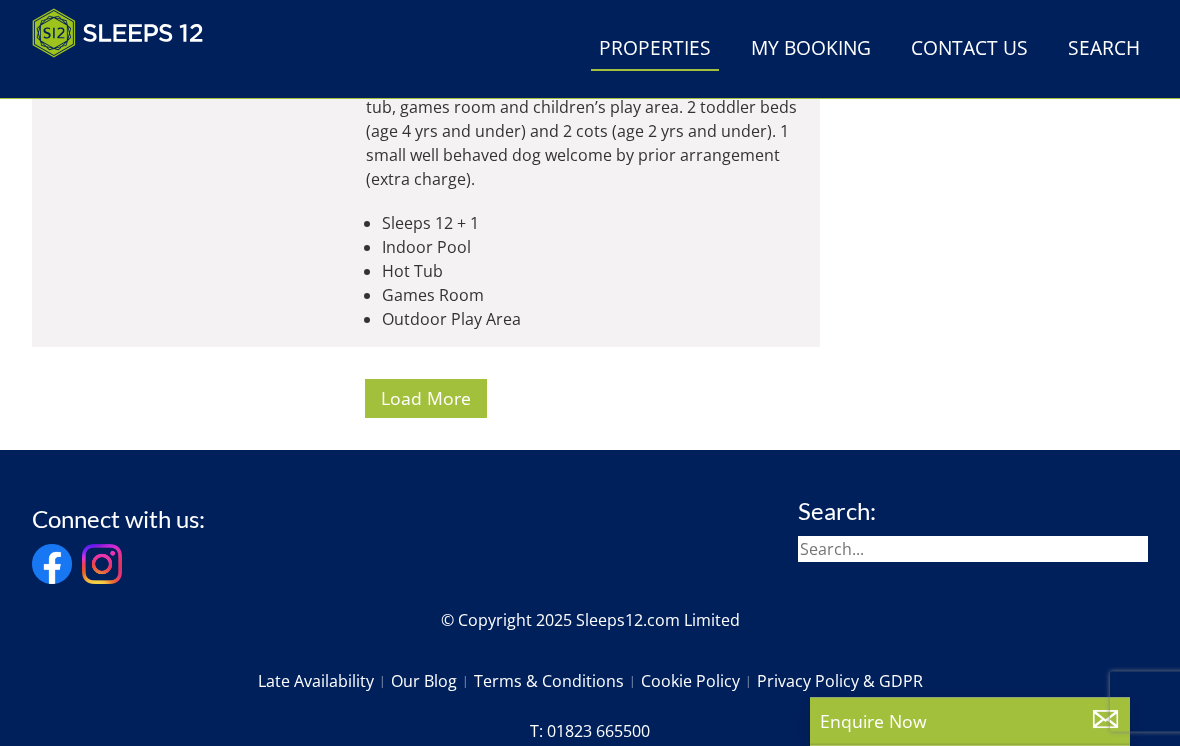 scroll, scrollTop: 8567, scrollLeft: 0, axis: vertical 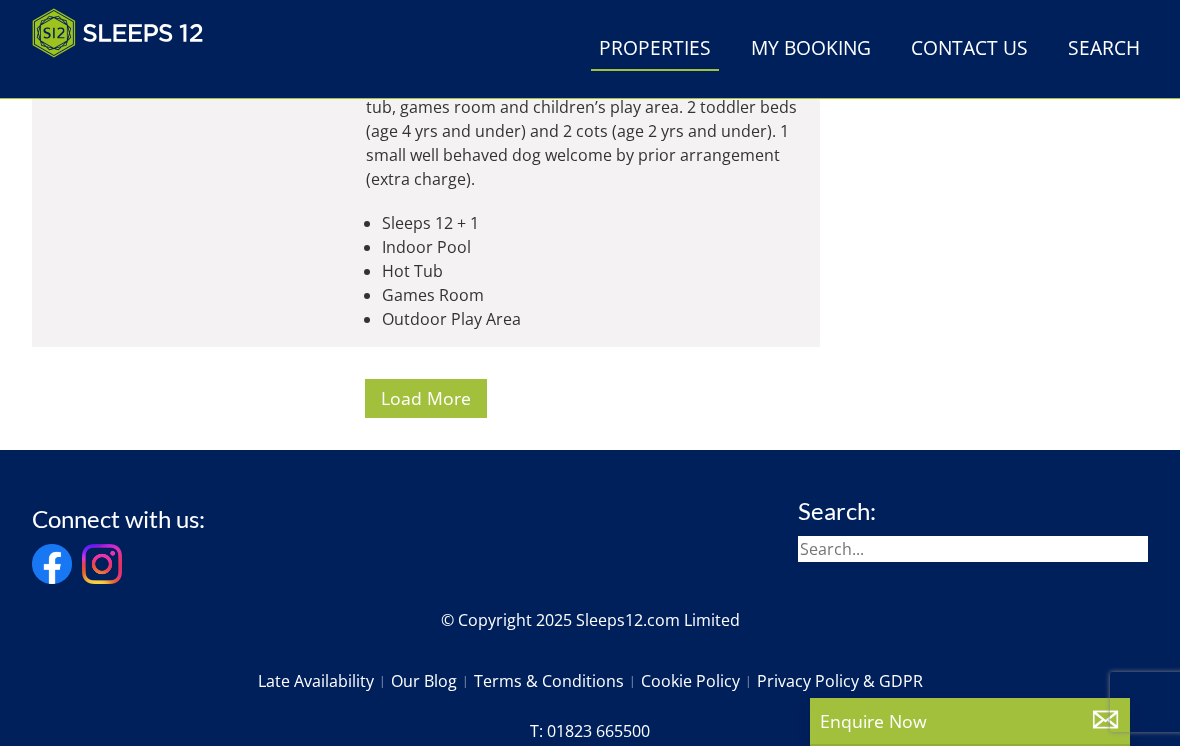 click on "Load More" at bounding box center (426, 398) 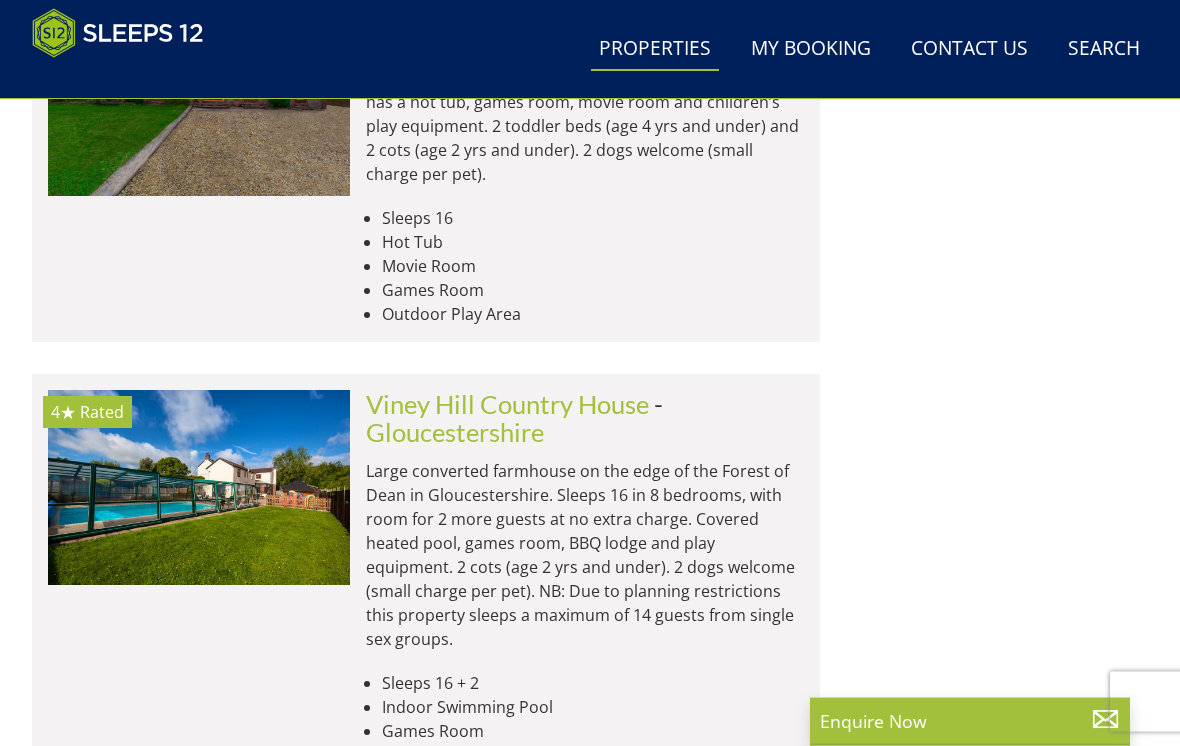 scroll, scrollTop: 8962, scrollLeft: 0, axis: vertical 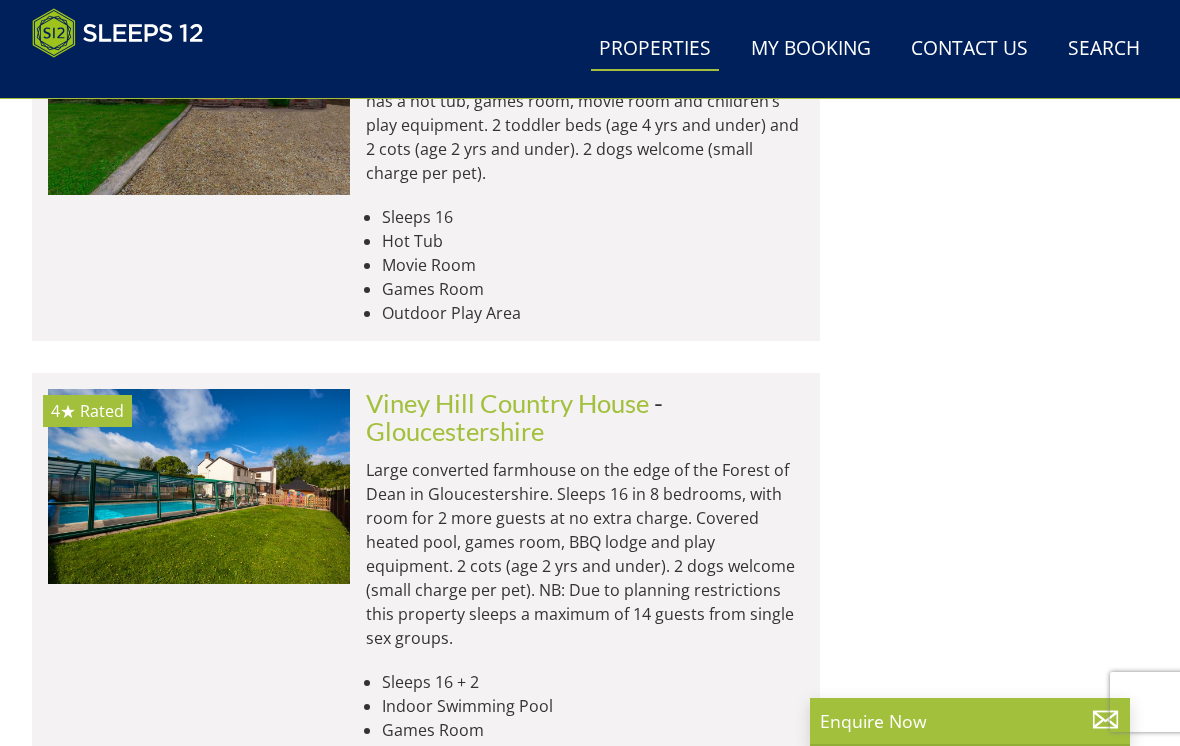 click at bounding box center [199, 486] 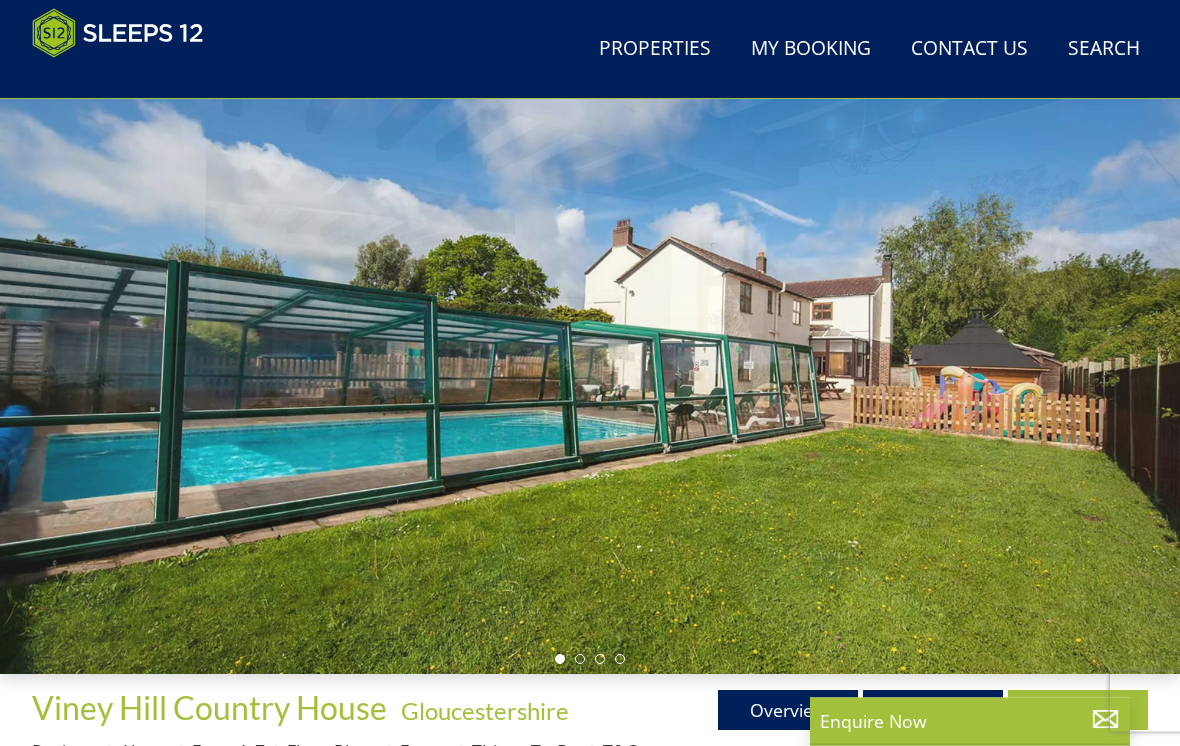 scroll, scrollTop: 130, scrollLeft: 0, axis: vertical 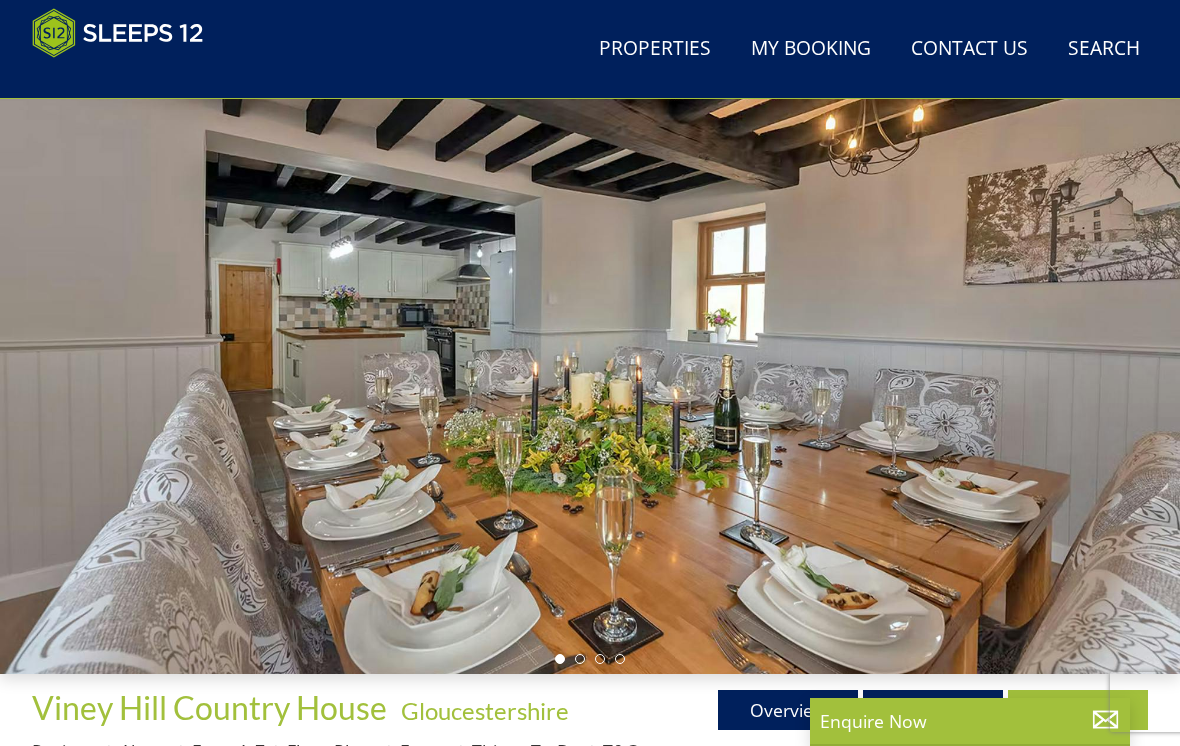 click on "Things To Do" at bounding box center [526, 751] 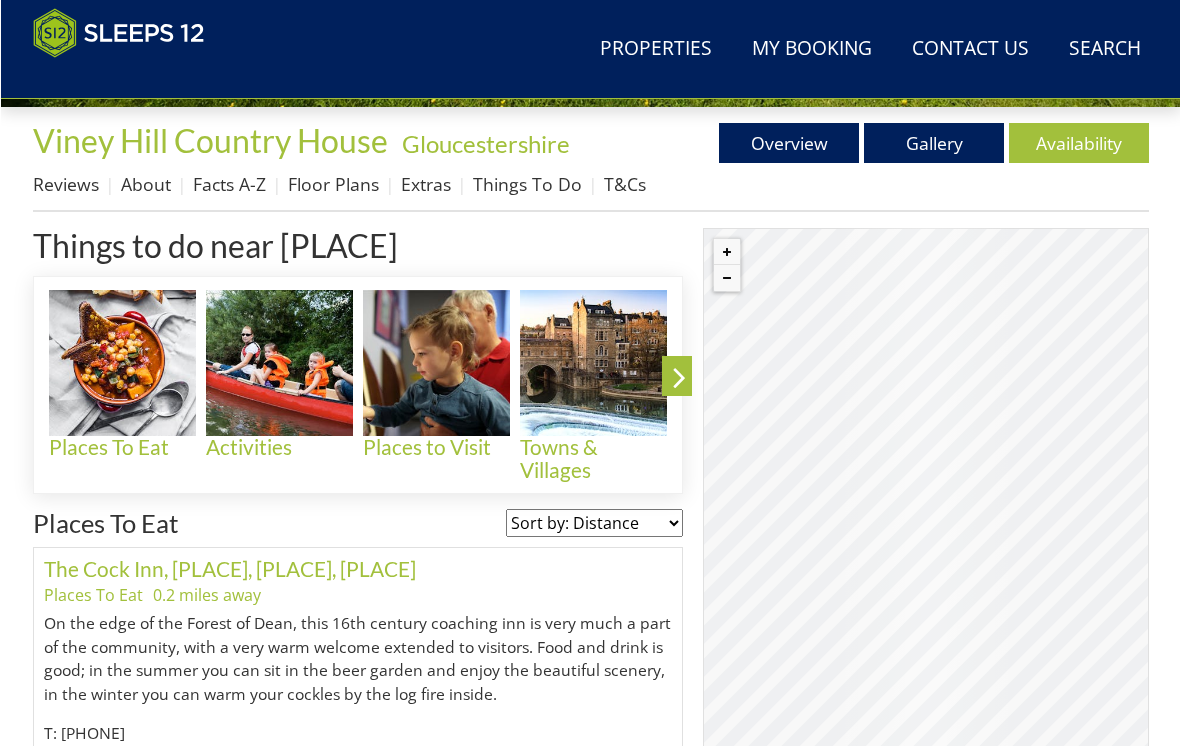 scroll, scrollTop: 721, scrollLeft: 0, axis: vertical 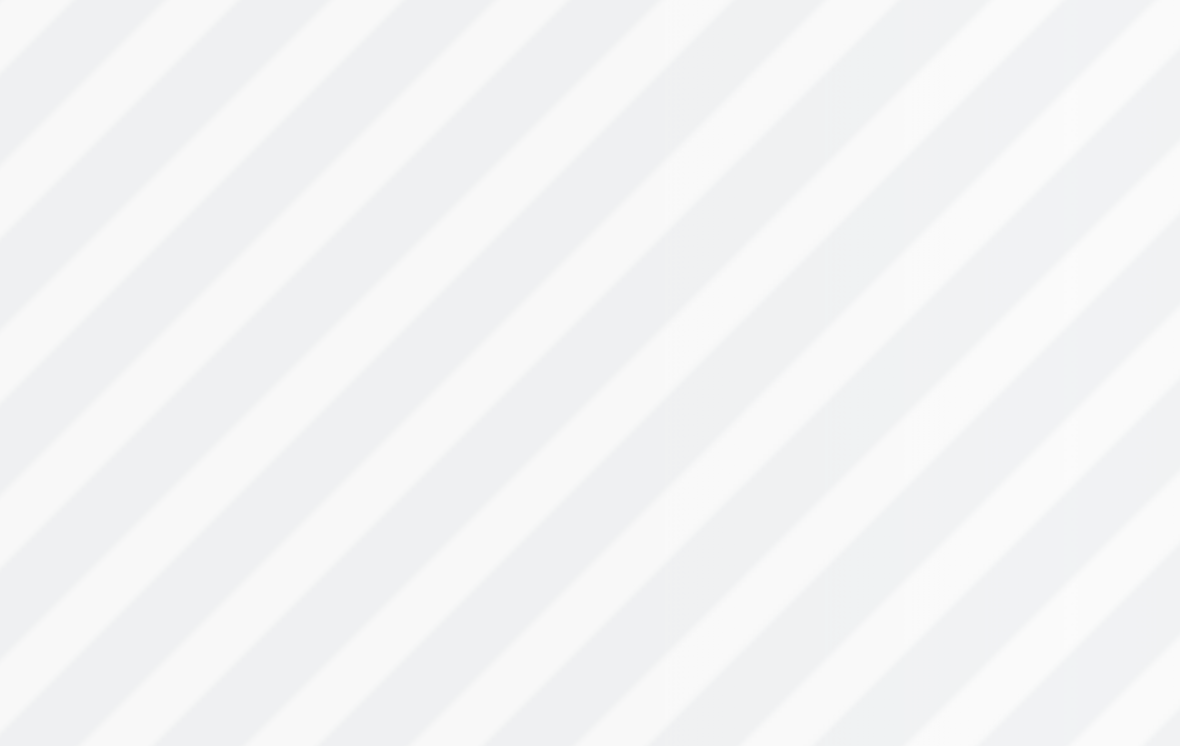 click on "© MapTiler   © OpenStreetMap contributors" at bounding box center (925, 529) 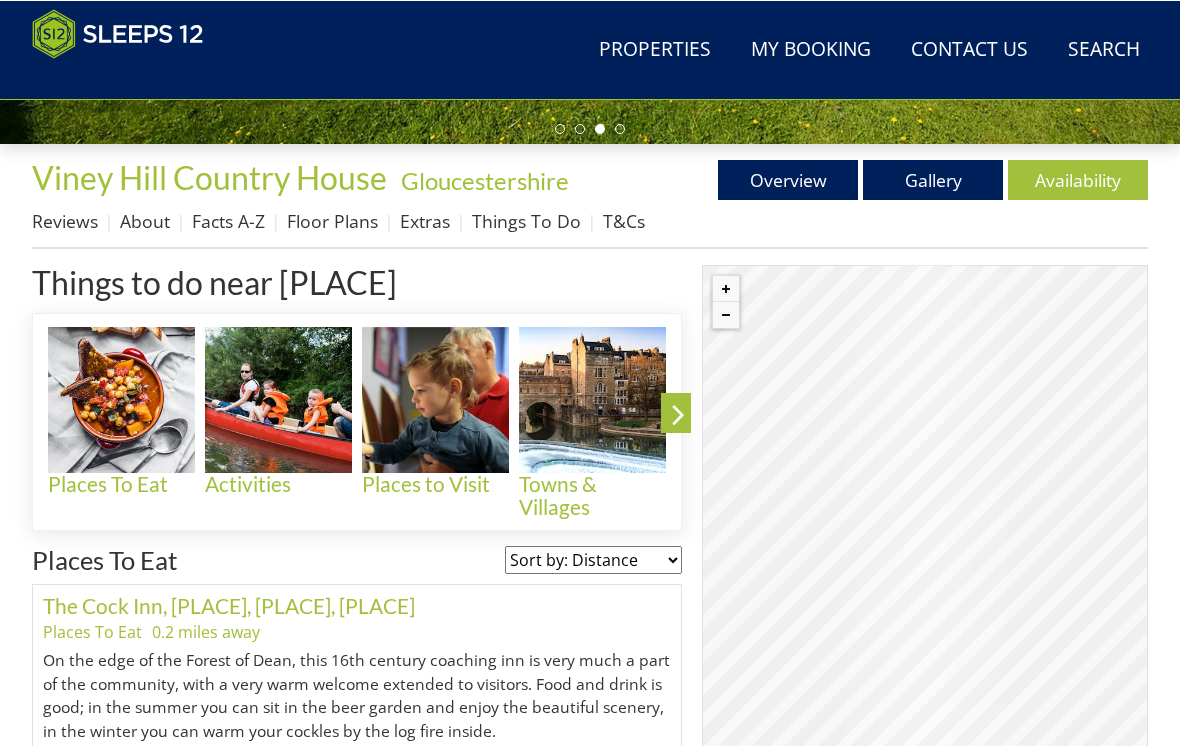 scroll, scrollTop: 660, scrollLeft: 0, axis: vertical 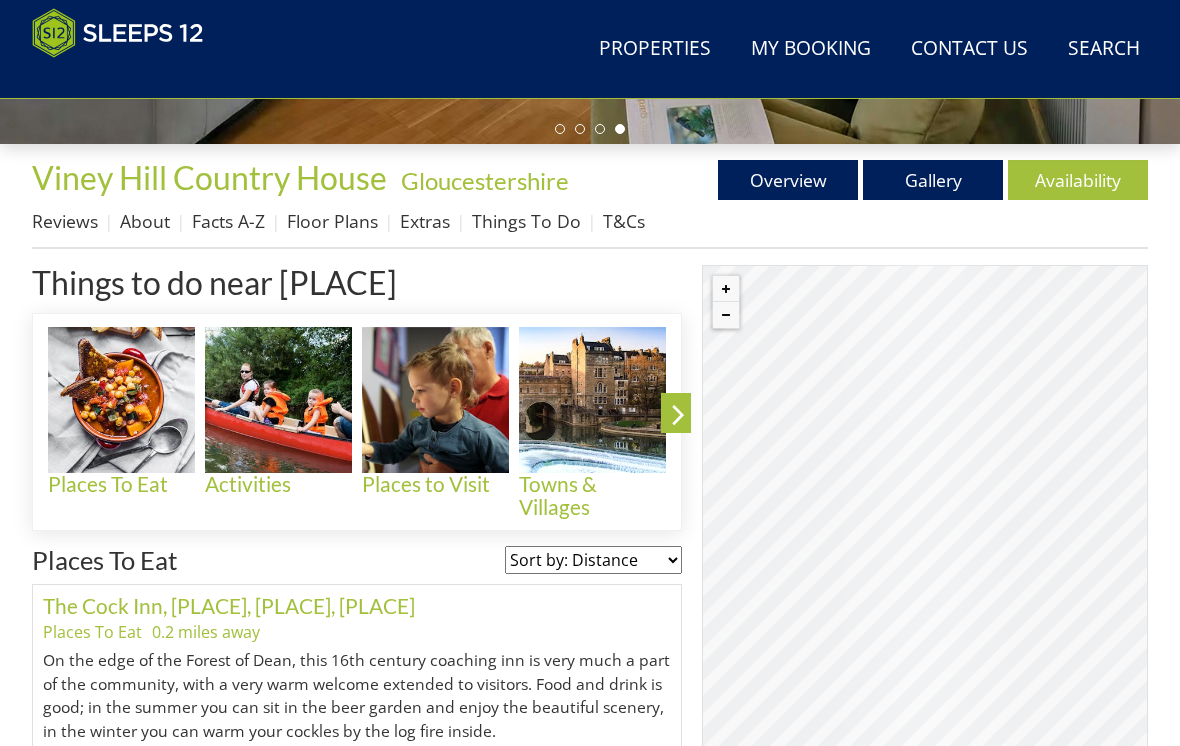 click at bounding box center (278, 400) 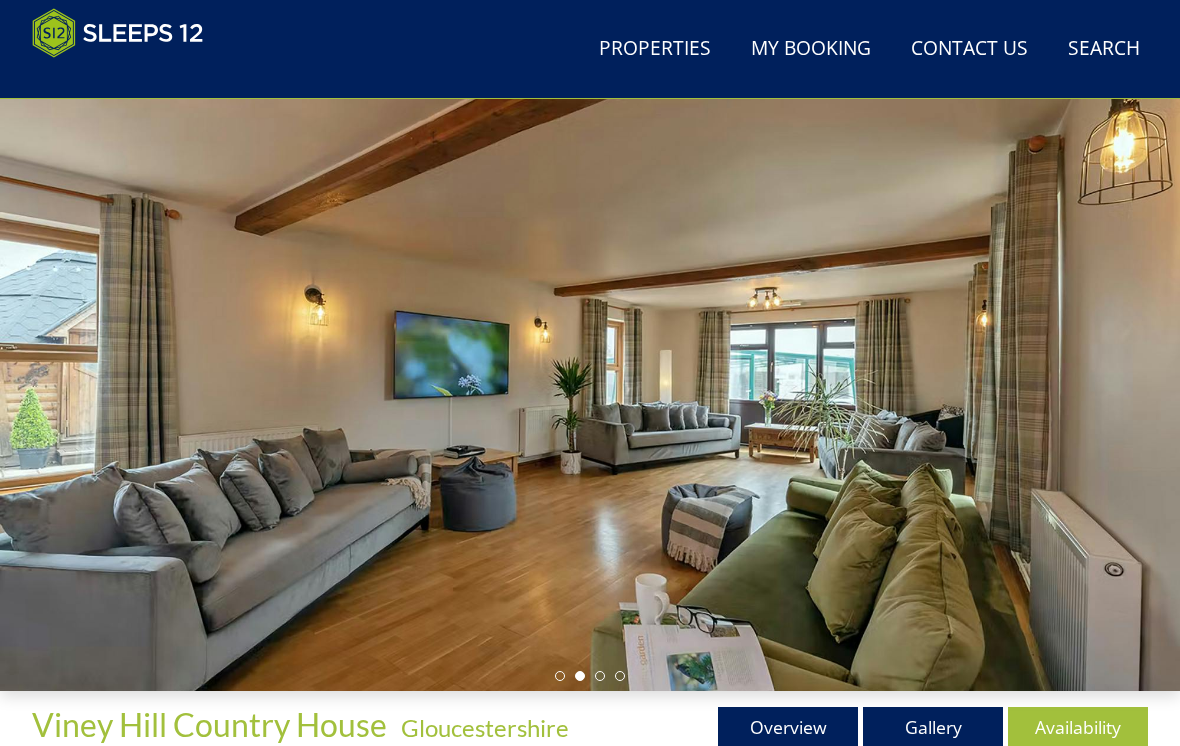 scroll, scrollTop: 113, scrollLeft: 0, axis: vertical 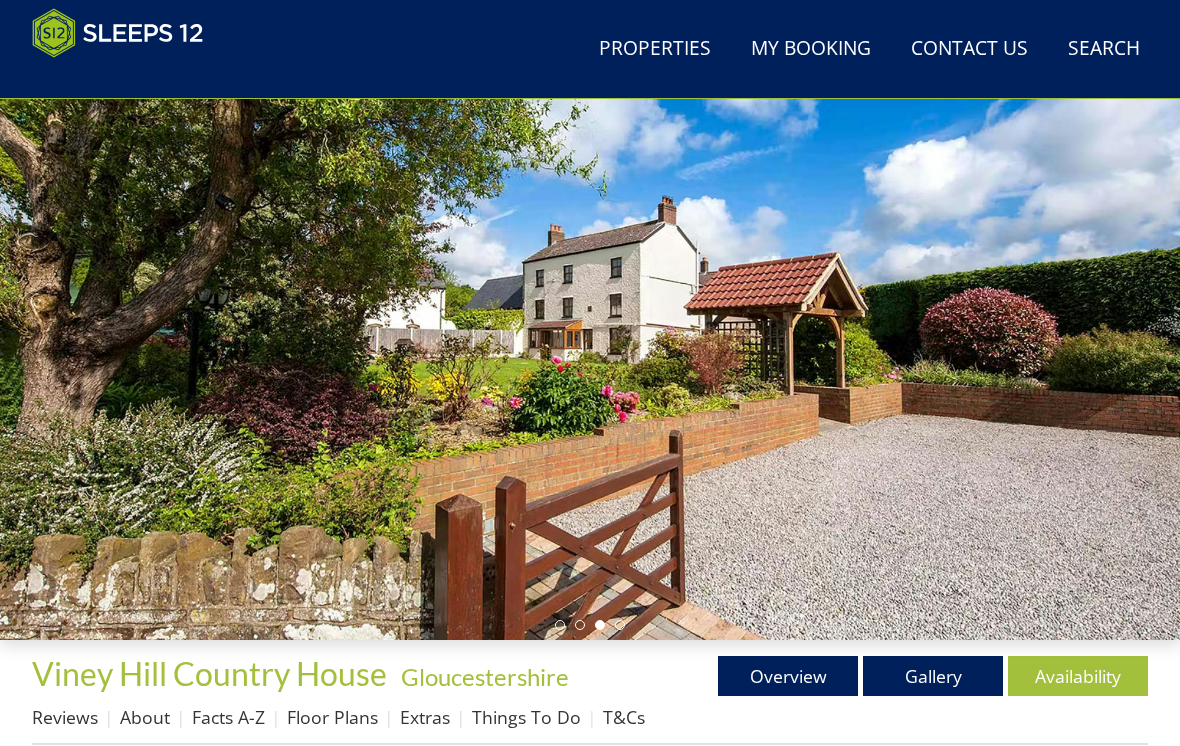 click on "Gallery" at bounding box center (933, 676) 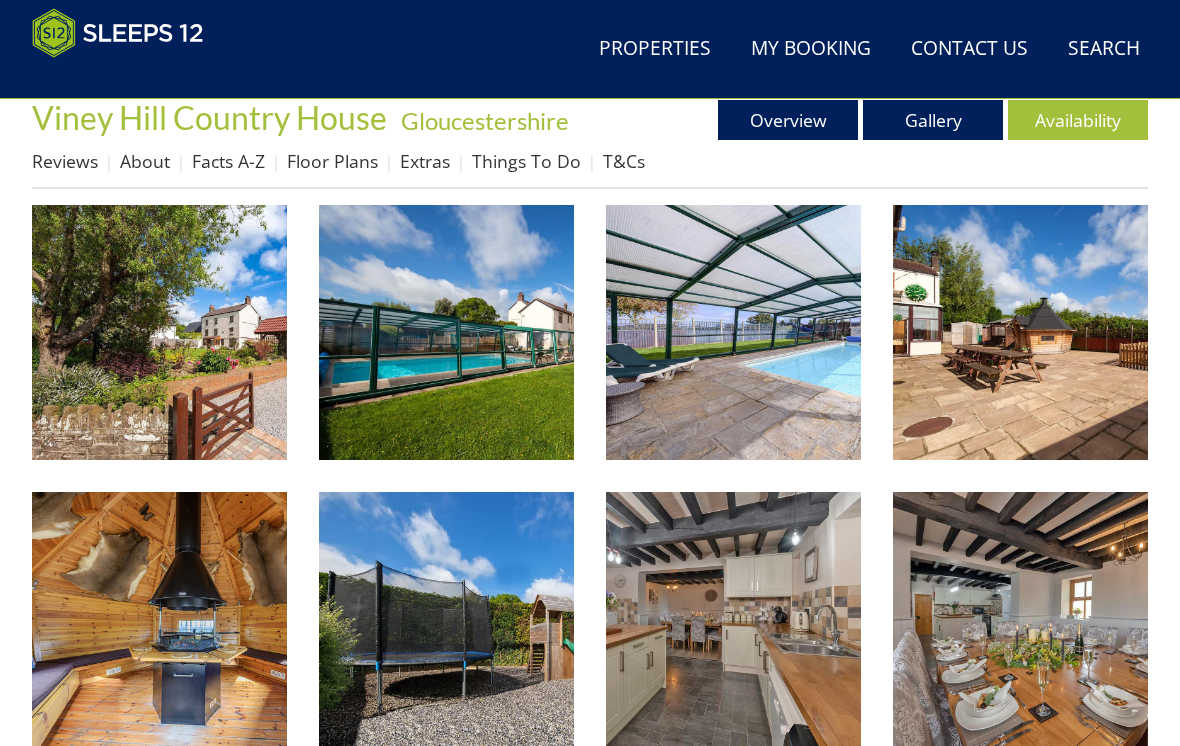 scroll, scrollTop: 720, scrollLeft: 0, axis: vertical 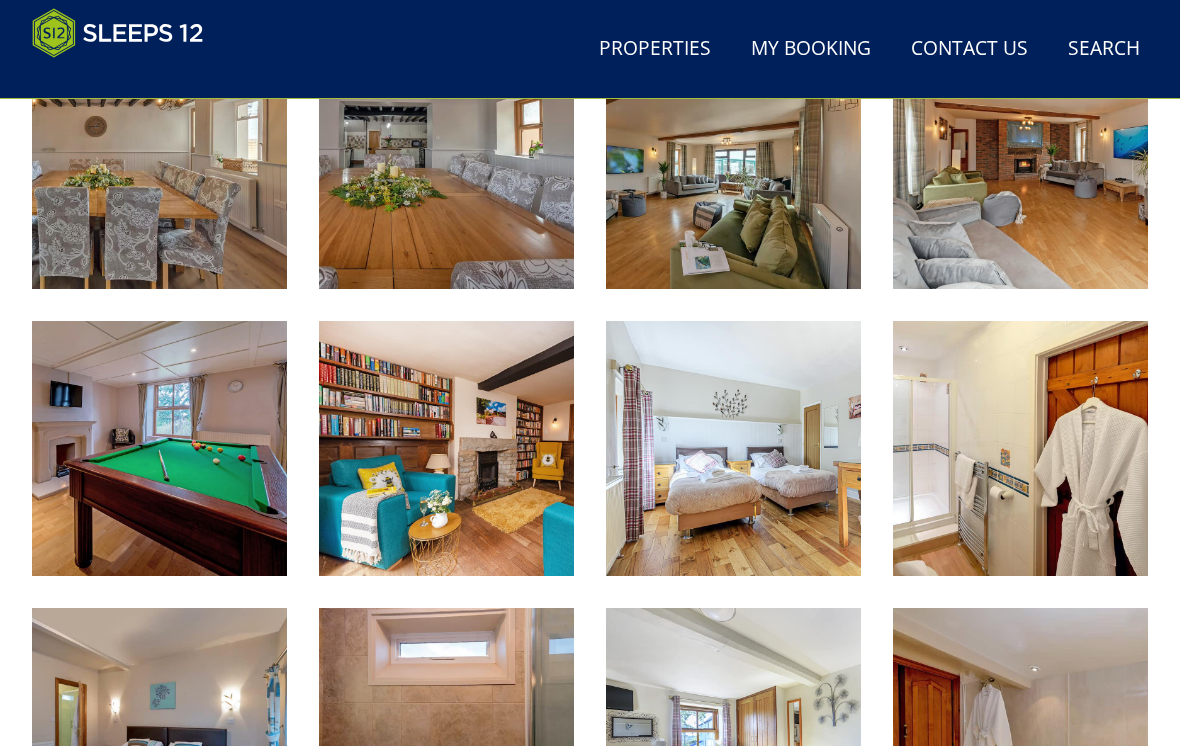 click at bounding box center (733, 448) 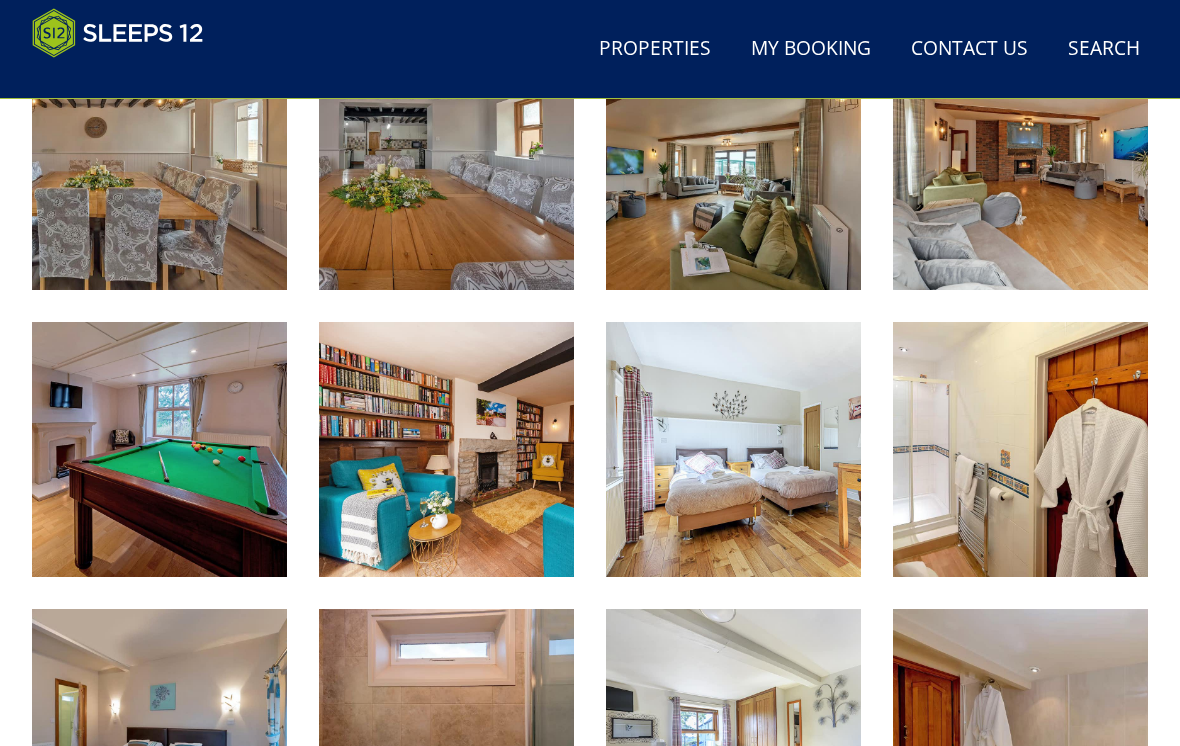 click on "Contact Us [PHONE]" at bounding box center (969, 49) 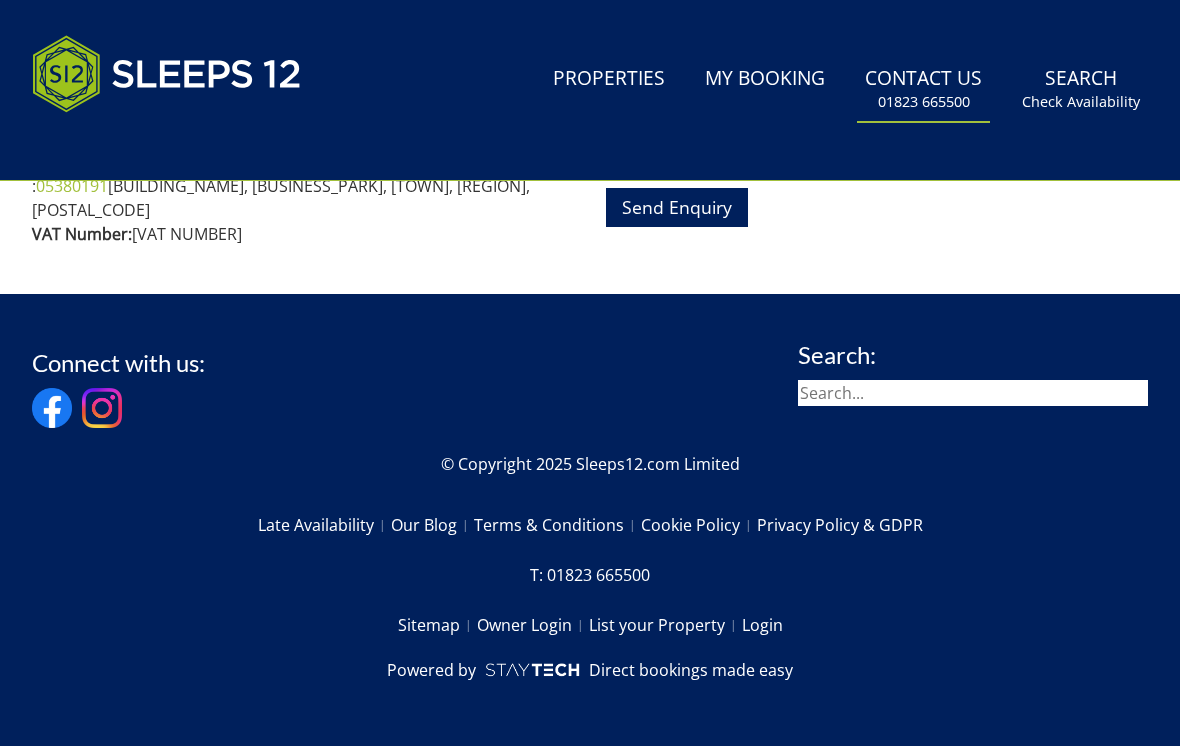 scroll, scrollTop: 0, scrollLeft: 0, axis: both 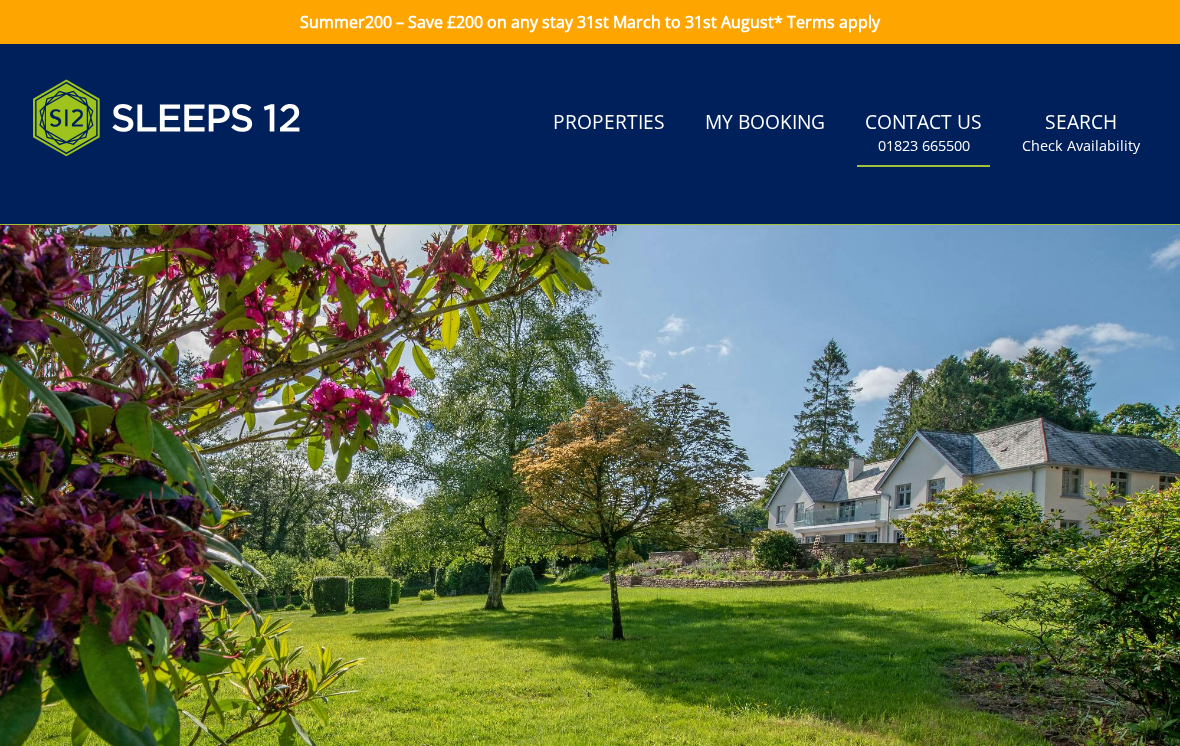 click on "01823 665500" at bounding box center (924, 146) 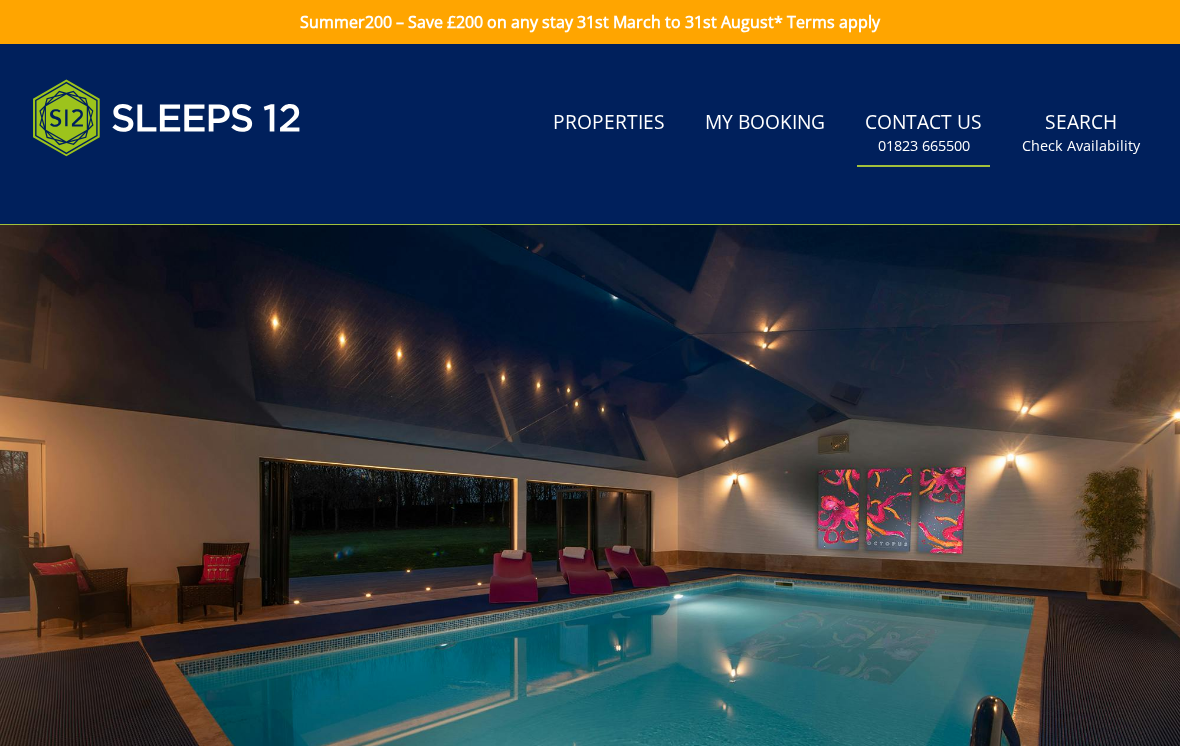 click on "01823 665500" at bounding box center (924, 146) 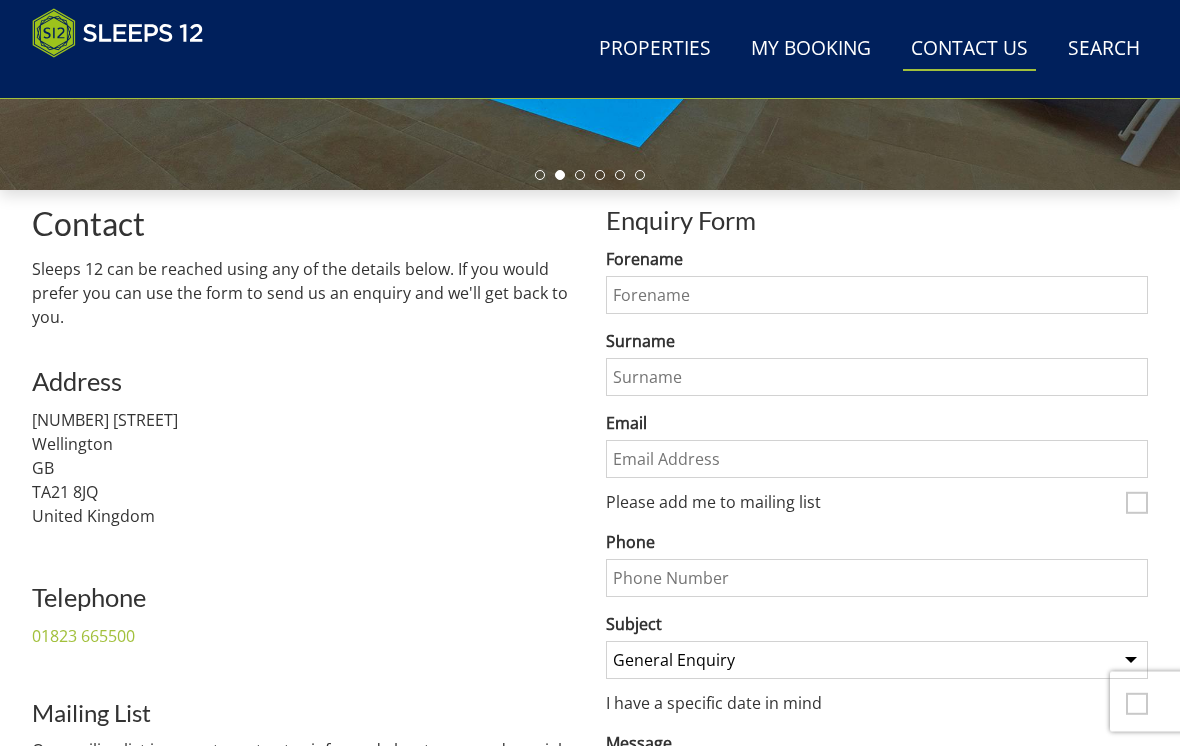 scroll, scrollTop: 608, scrollLeft: 0, axis: vertical 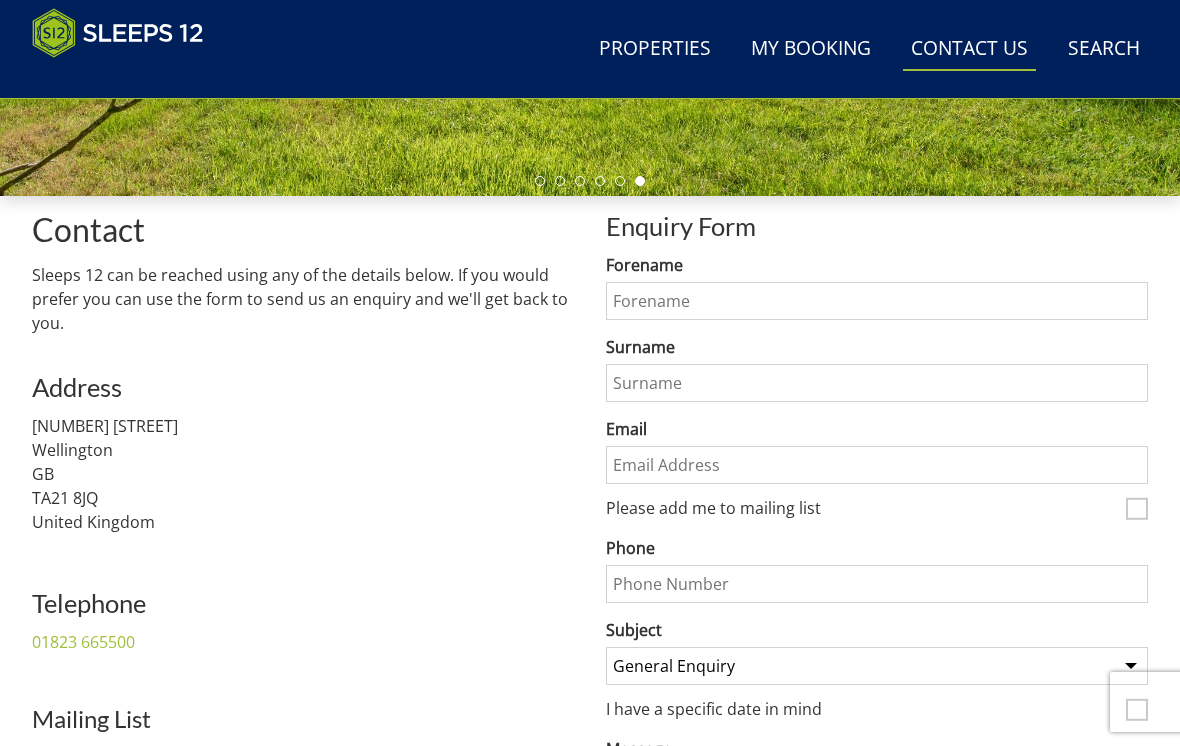 click on "Forename" at bounding box center [877, 301] 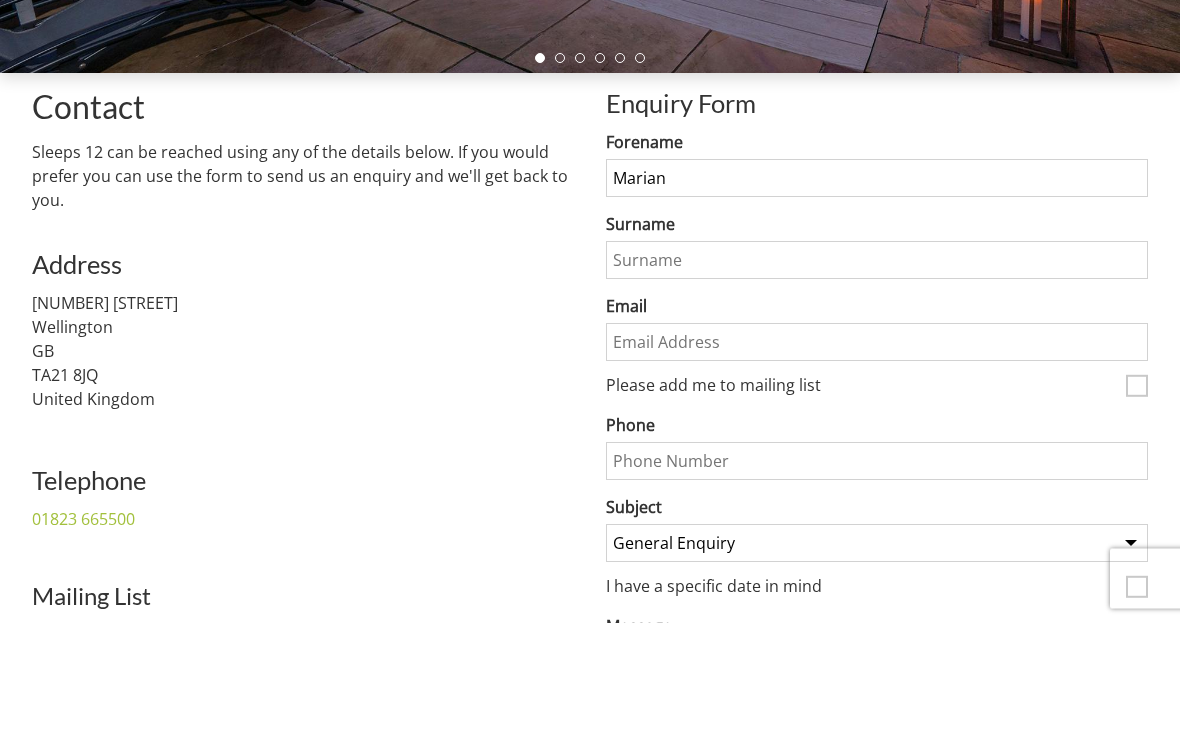 type on "Marian" 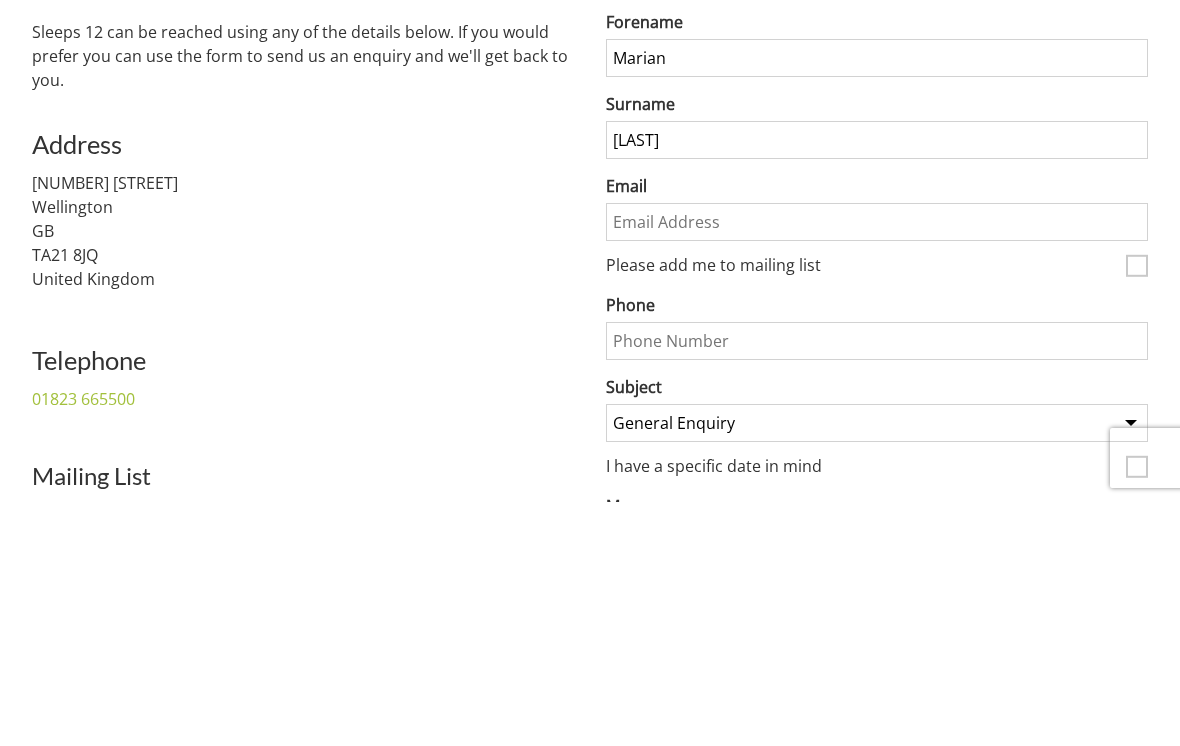 type on "[LAST]" 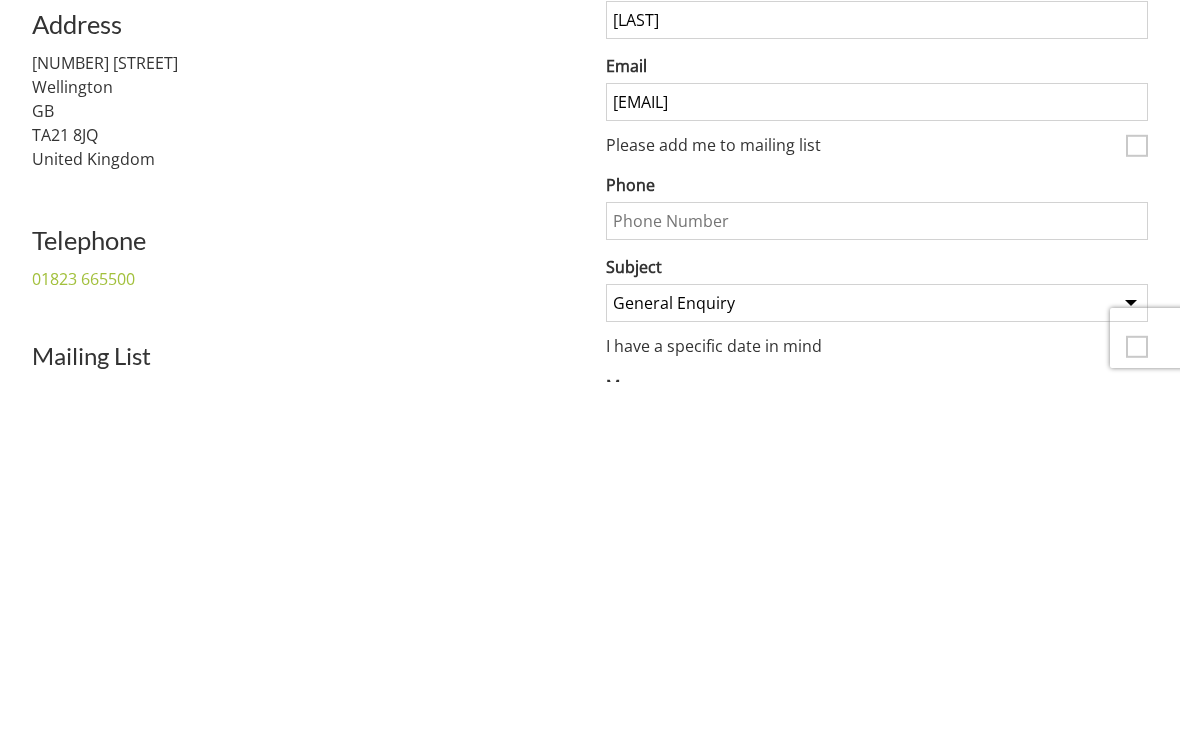 type on "[EMAIL]" 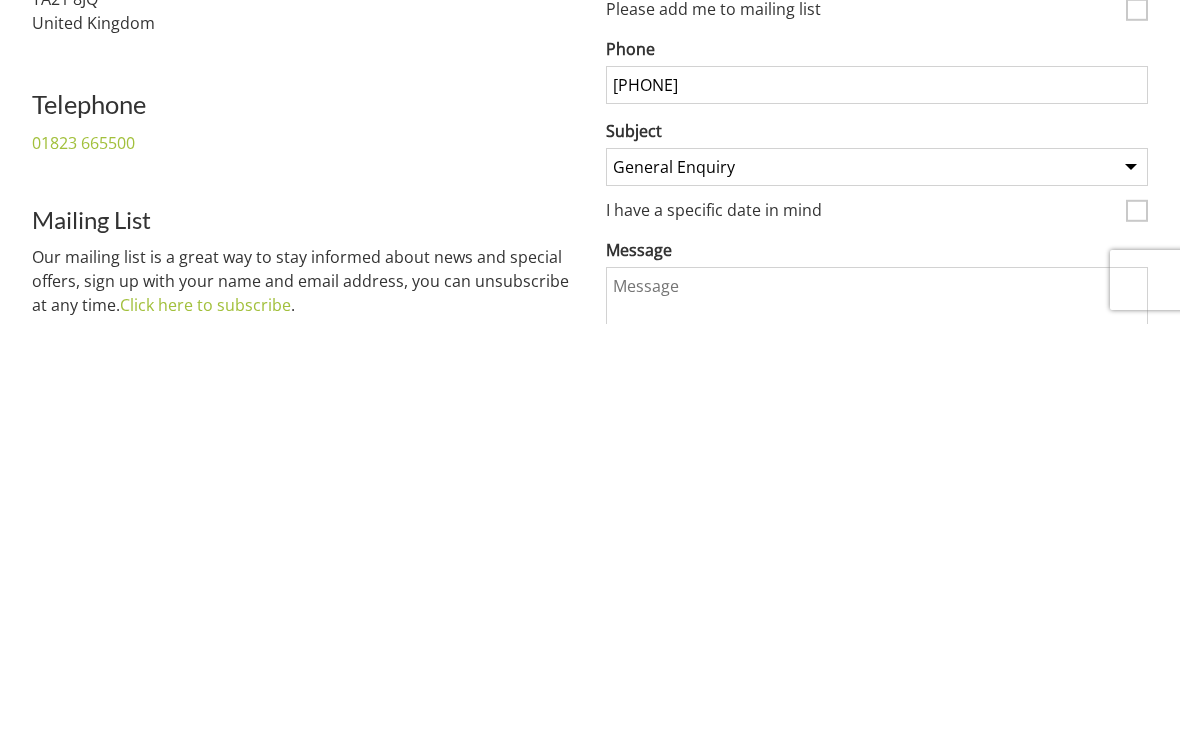 scroll, scrollTop: 690, scrollLeft: 0, axis: vertical 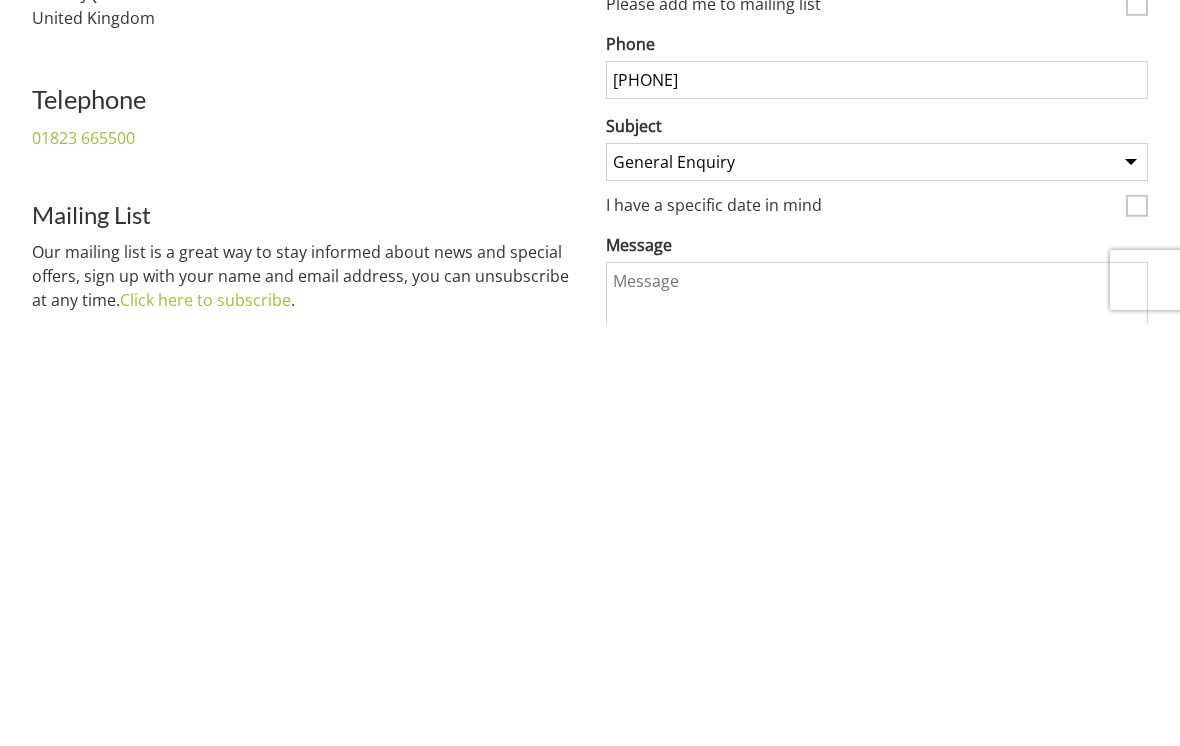 type on "[PHONE]" 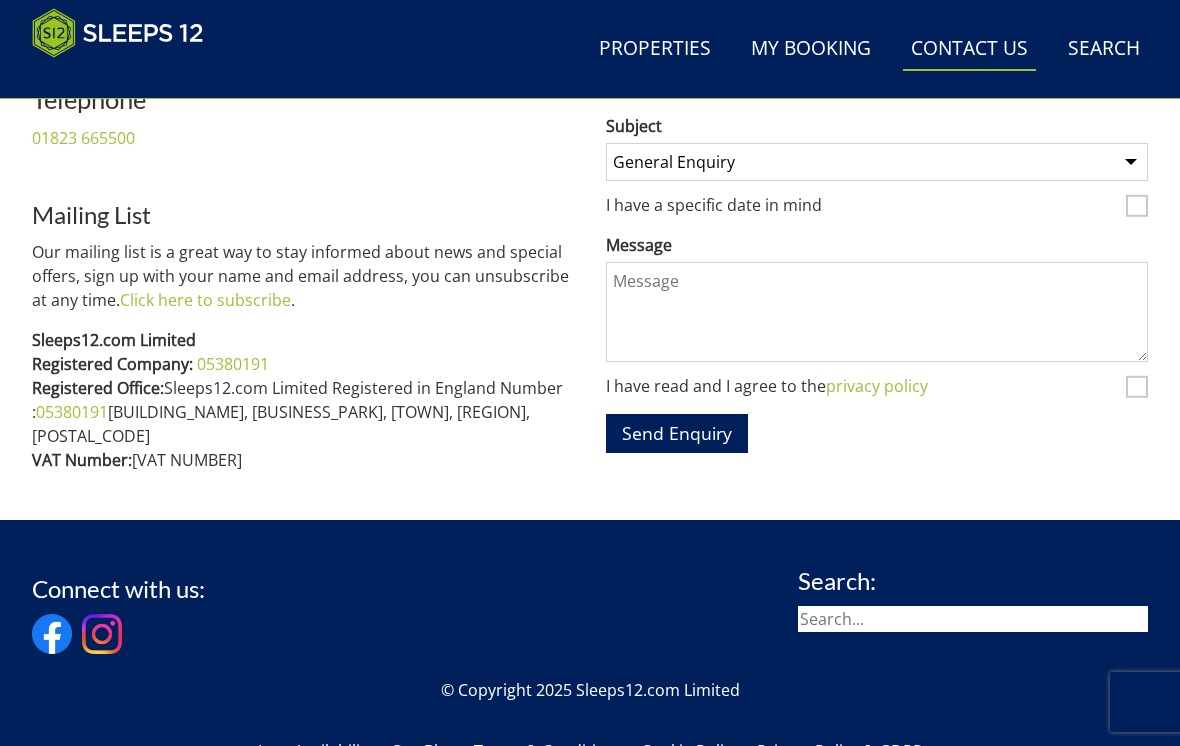select on "6" 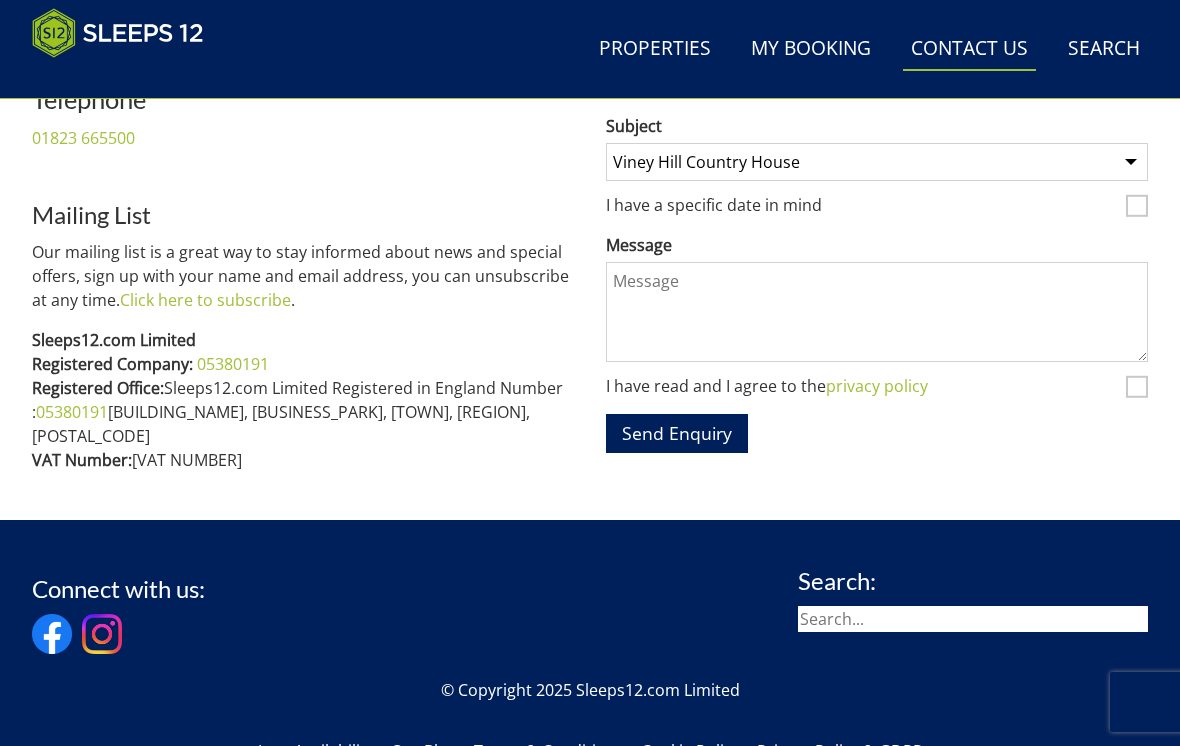 click on "Message" at bounding box center (877, 312) 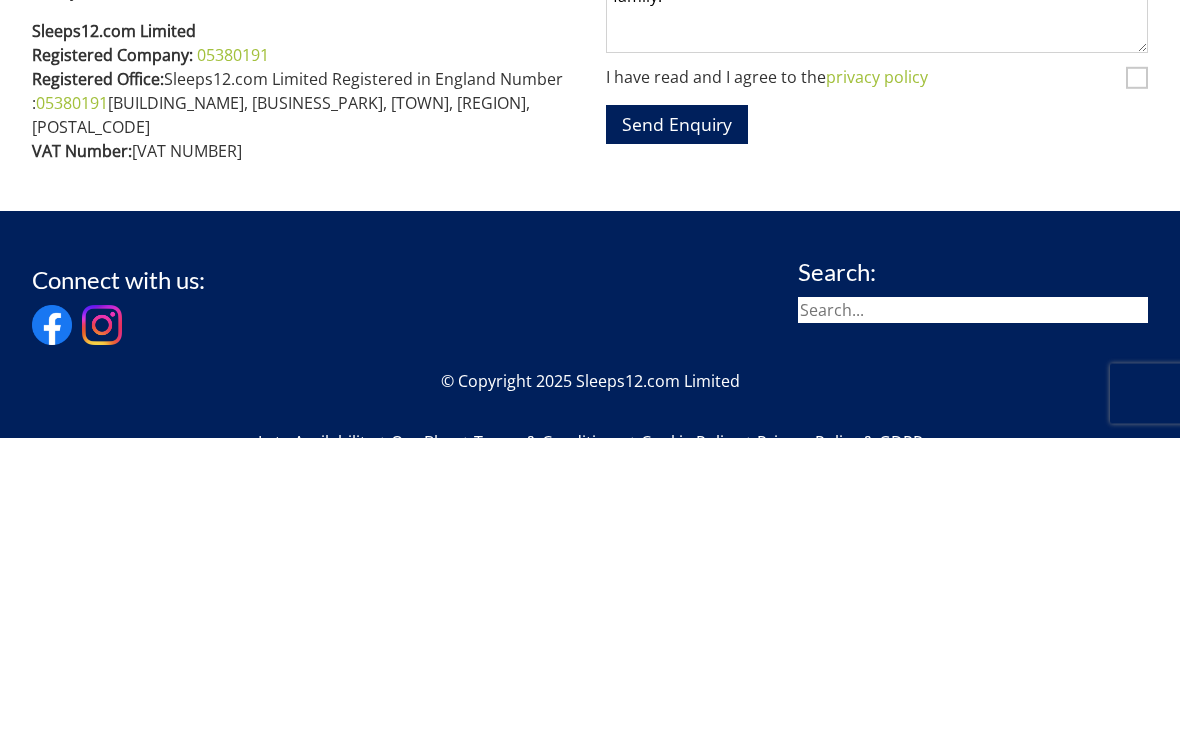 type on "We just want to check a few things now that we have contacted all our family." 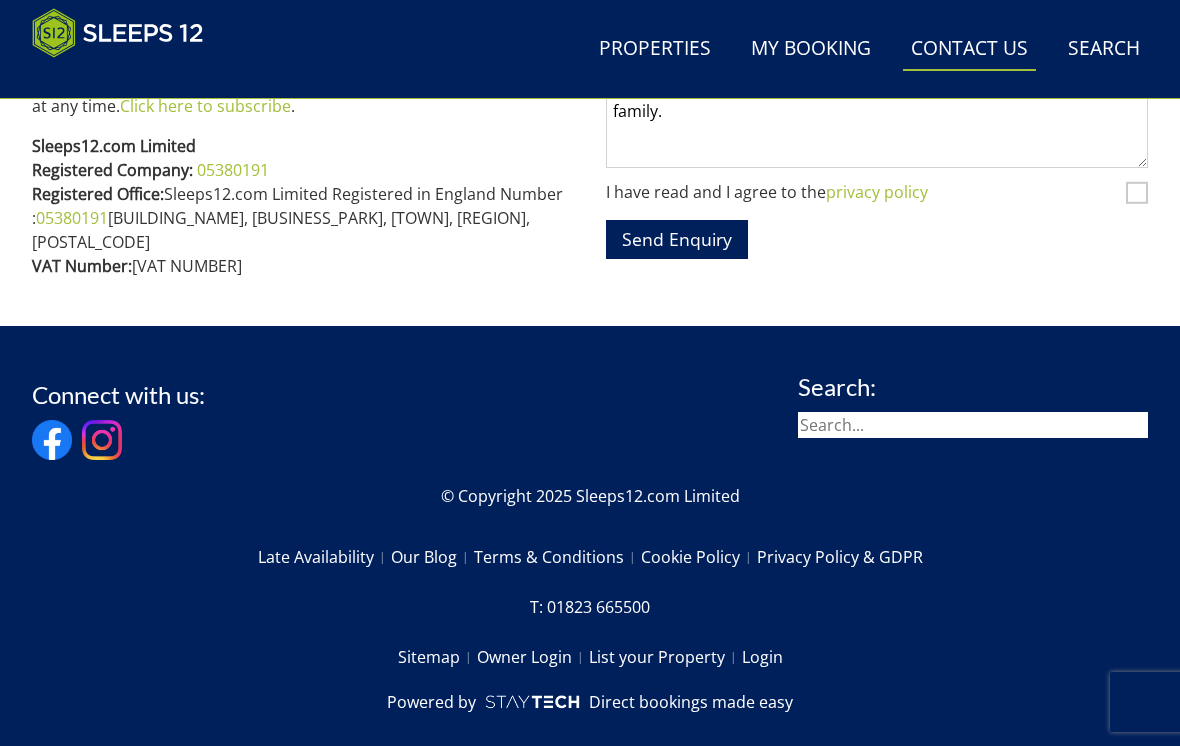 scroll, scrollTop: 1337, scrollLeft: 0, axis: vertical 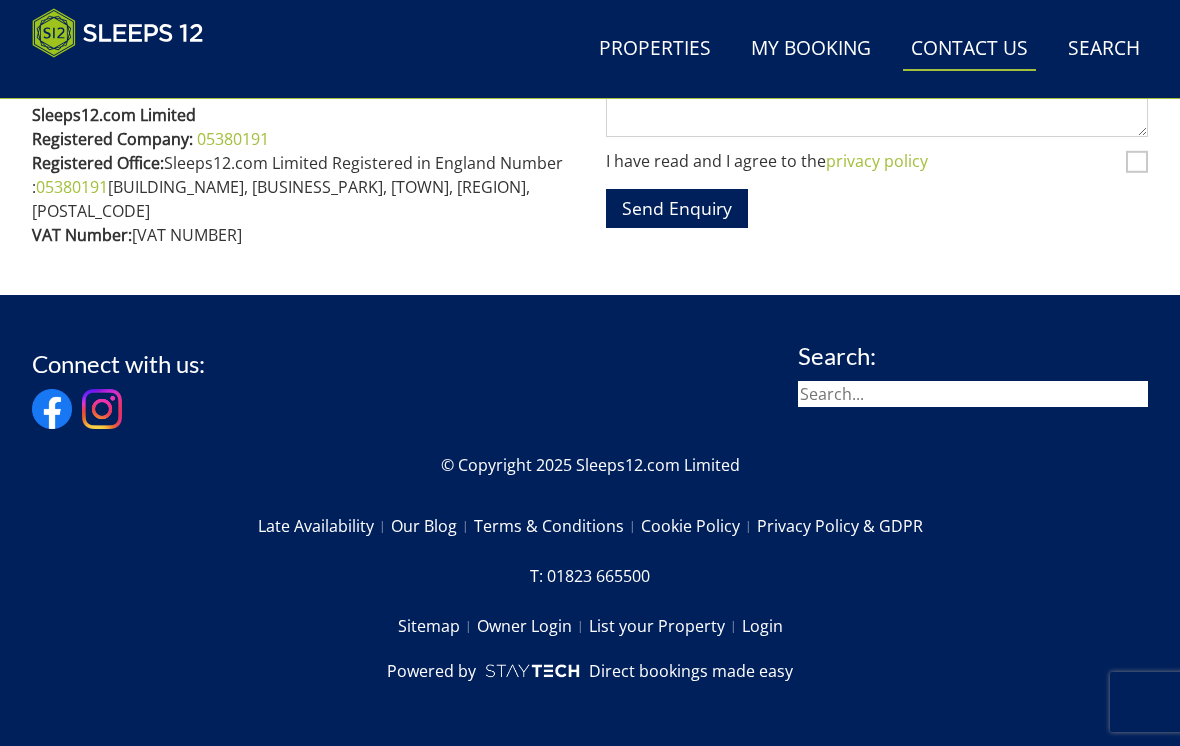 click on "I have read and I agree to the  privacy policy" at bounding box center [1137, 162] 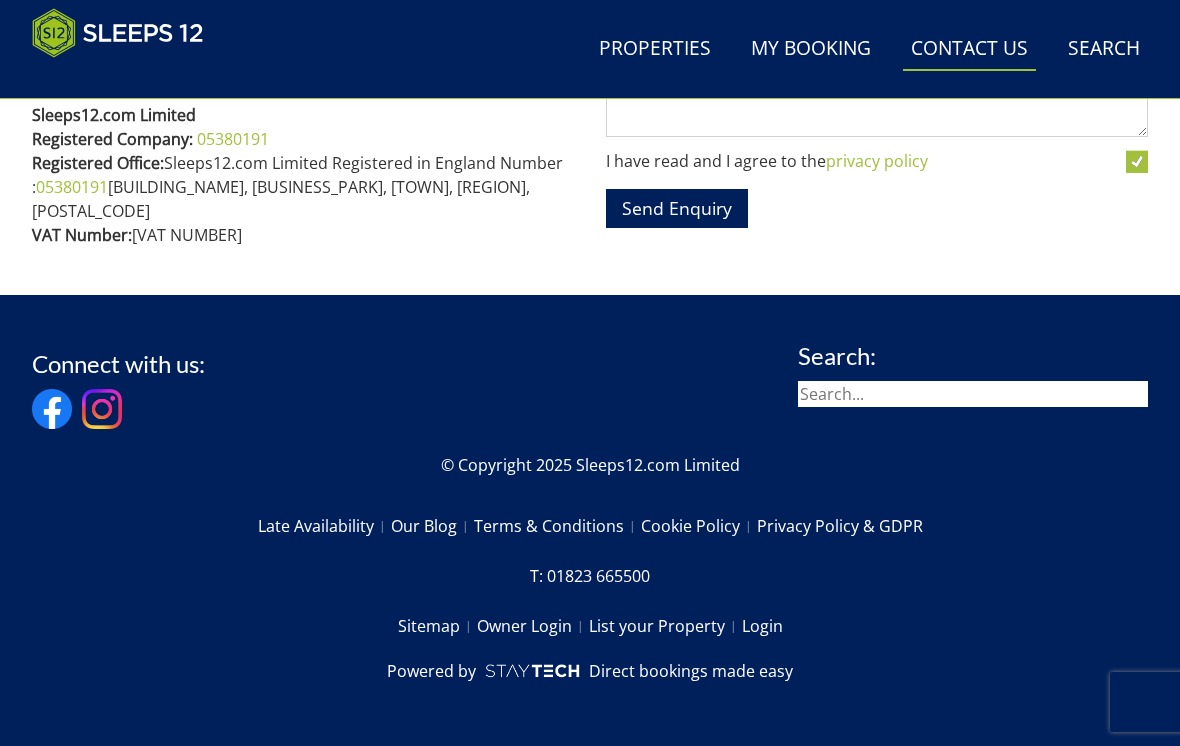 click on "Send Enquiry" at bounding box center (677, 208) 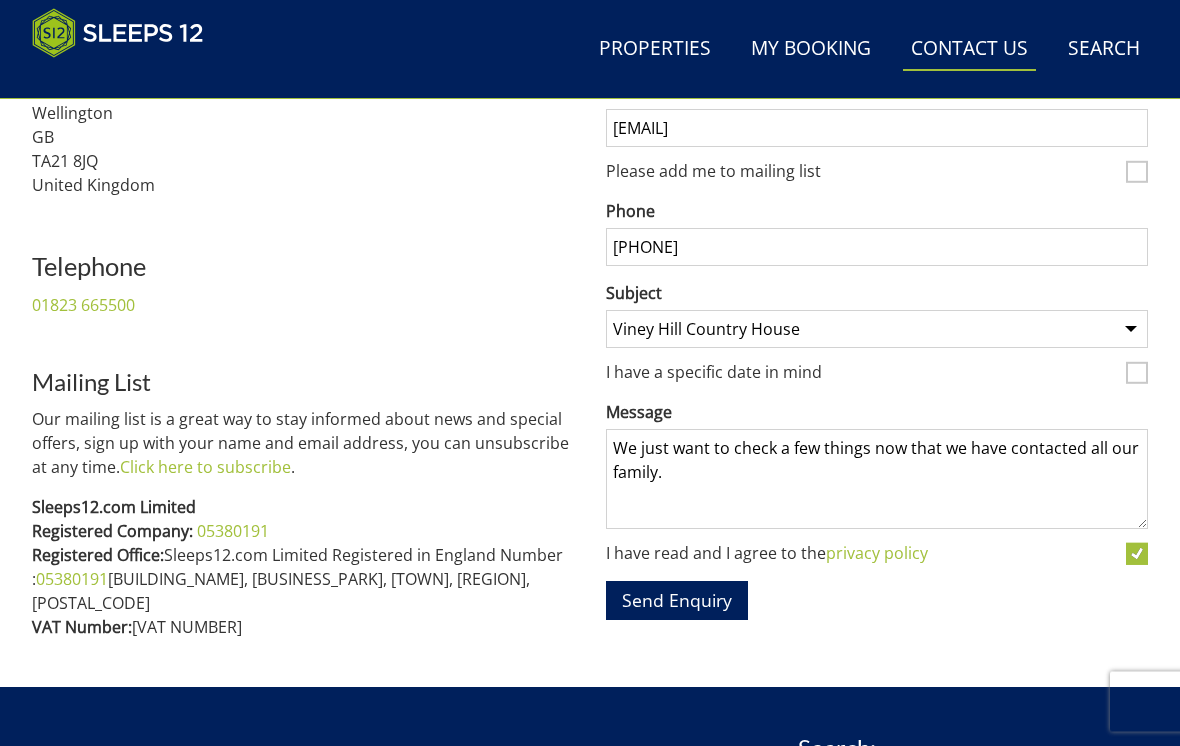 scroll, scrollTop: 945, scrollLeft: 0, axis: vertical 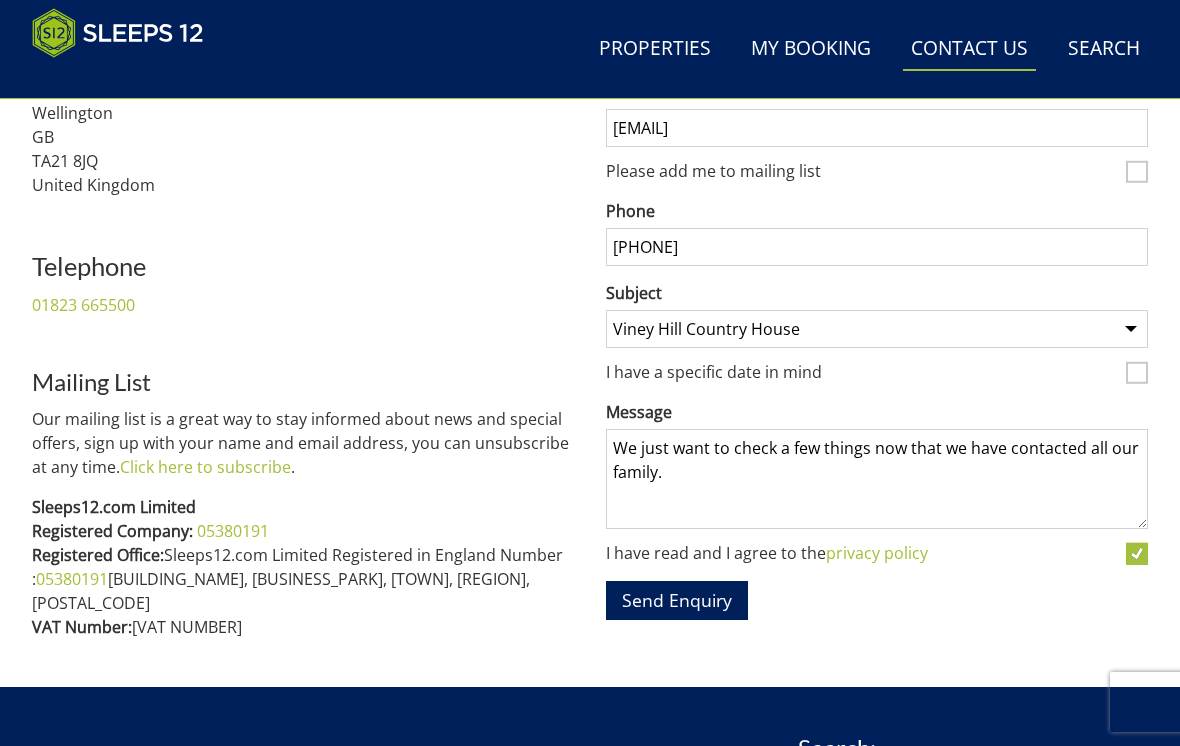click on "I have a specific date in mind" at bounding box center (1137, 373) 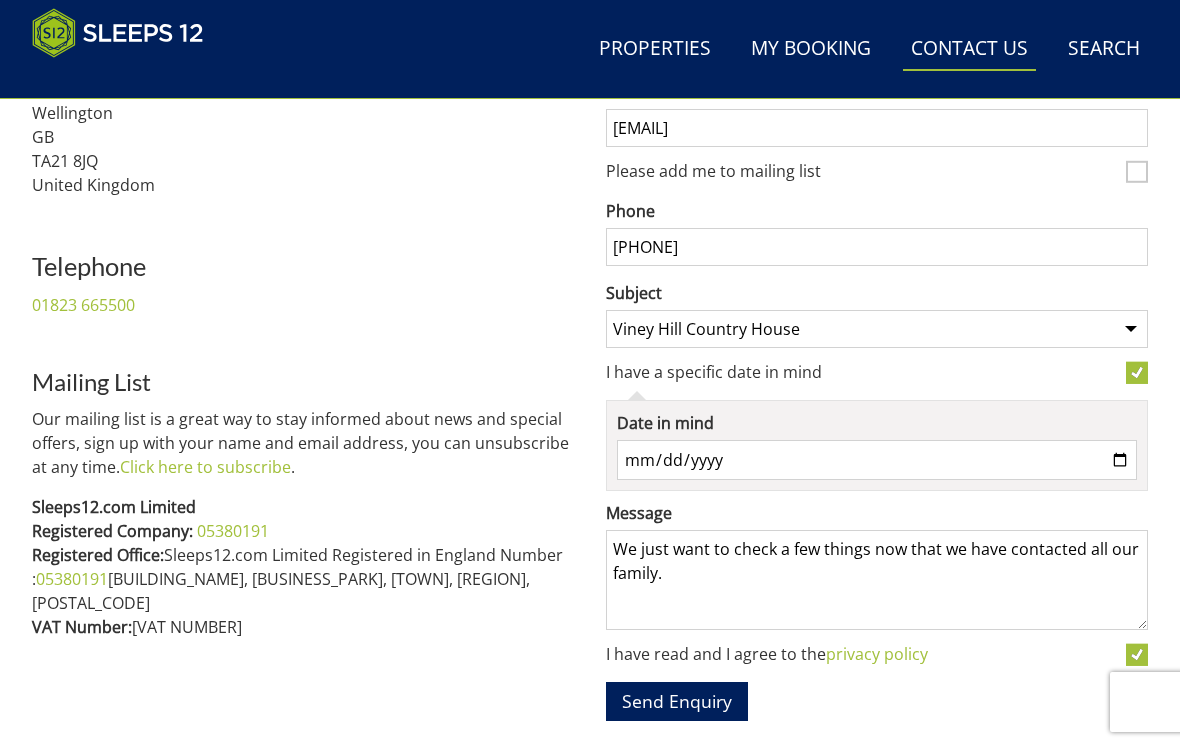 click on "Date in mind" at bounding box center (877, 460) 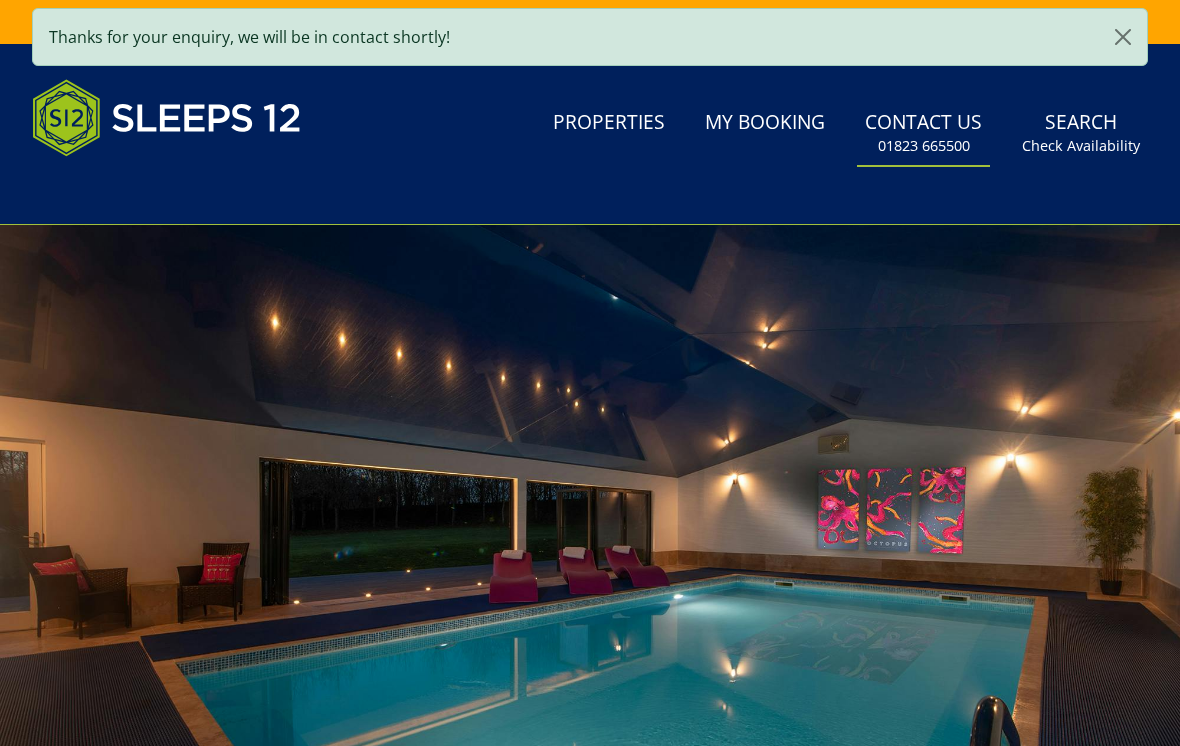 scroll, scrollTop: 0, scrollLeft: 0, axis: both 